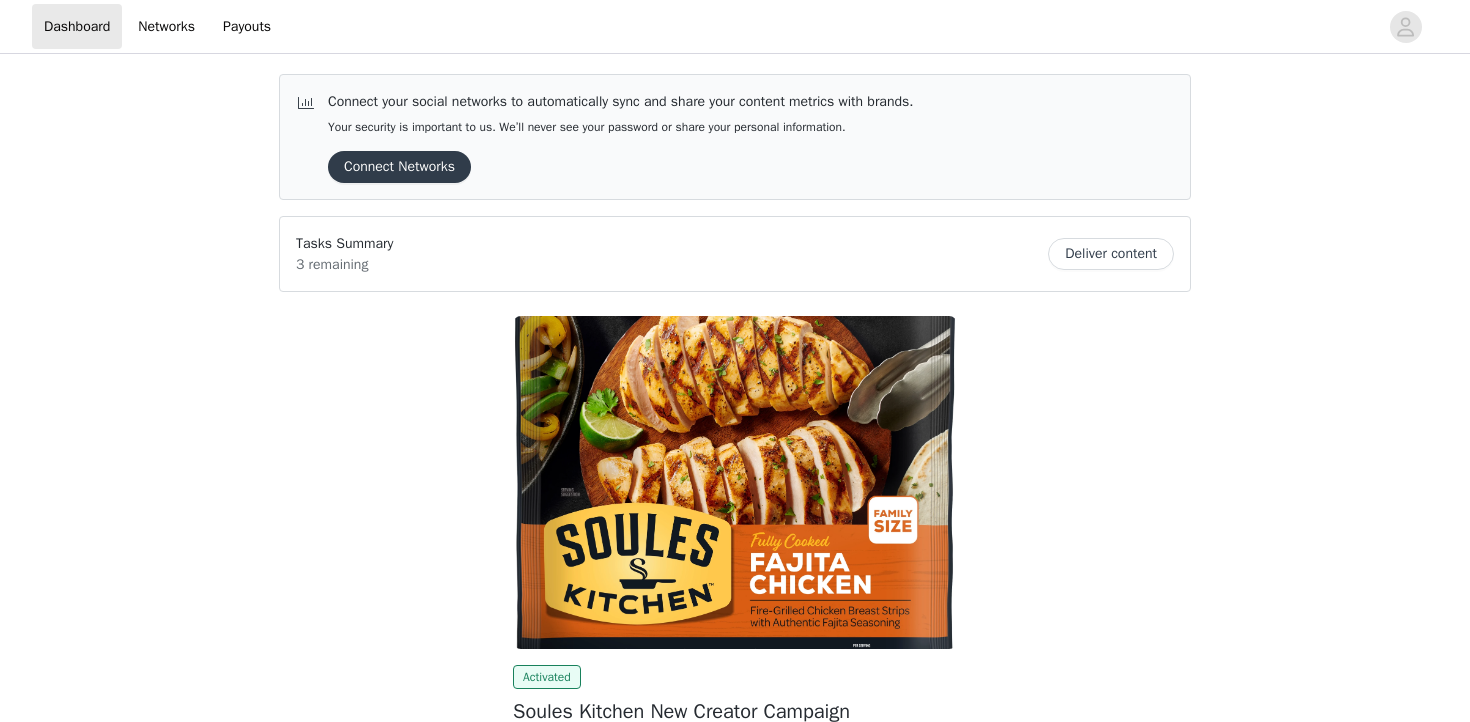 scroll, scrollTop: 0, scrollLeft: 0, axis: both 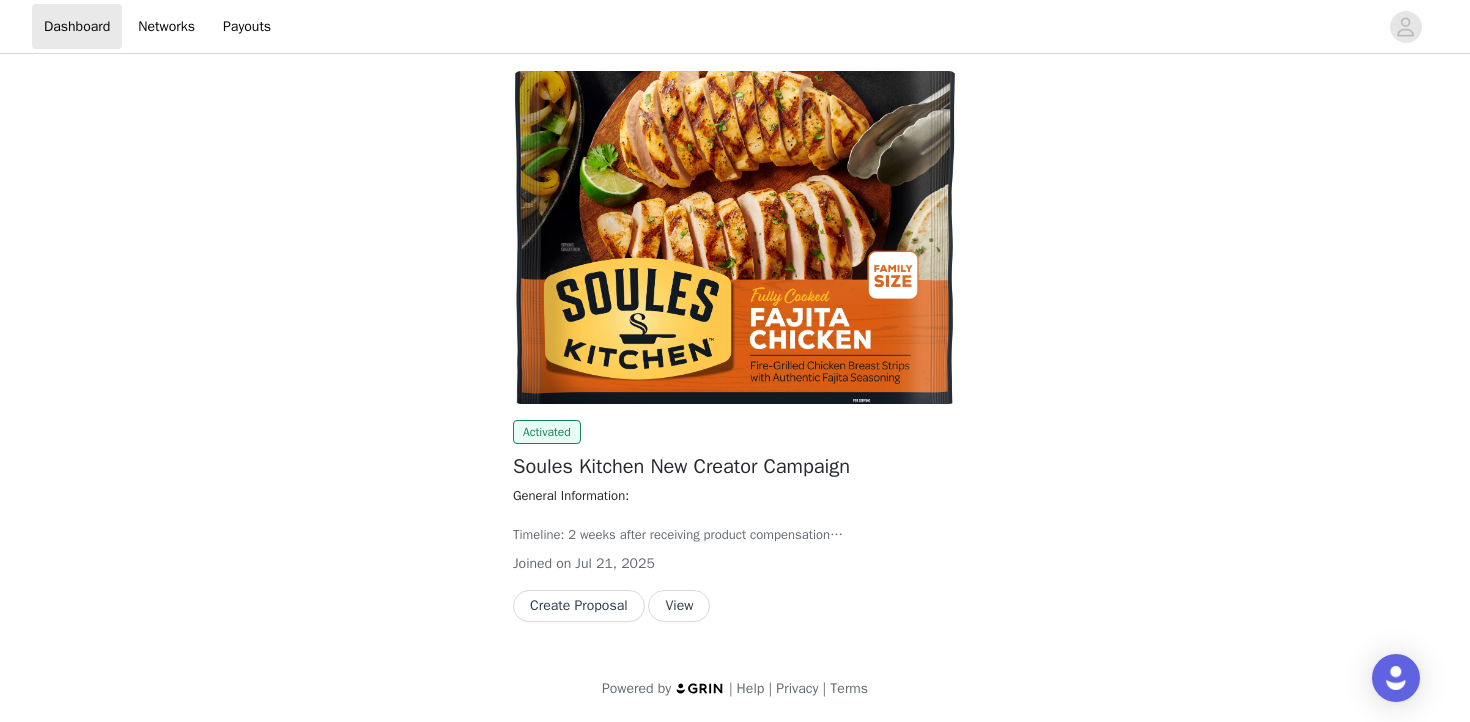 click on "View" at bounding box center [679, 606] 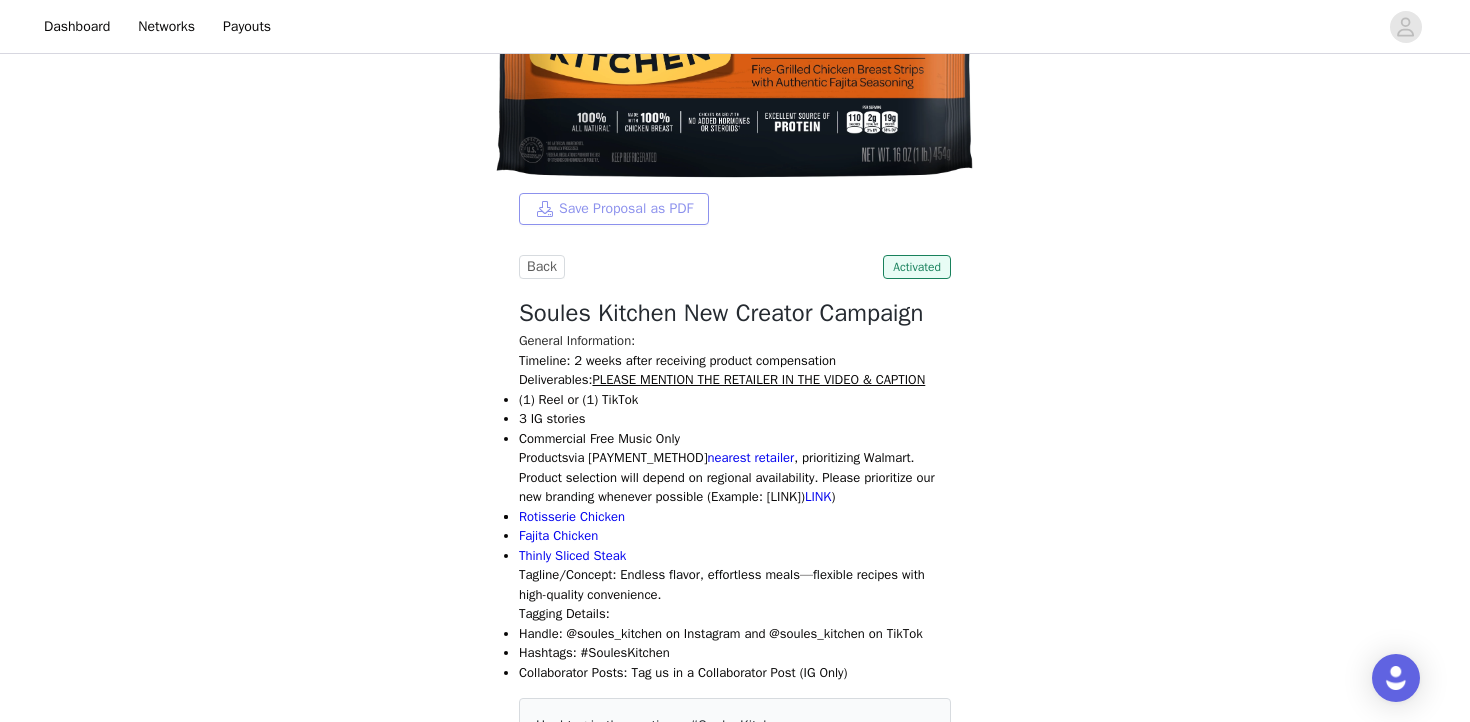 scroll, scrollTop: 376, scrollLeft: 0, axis: vertical 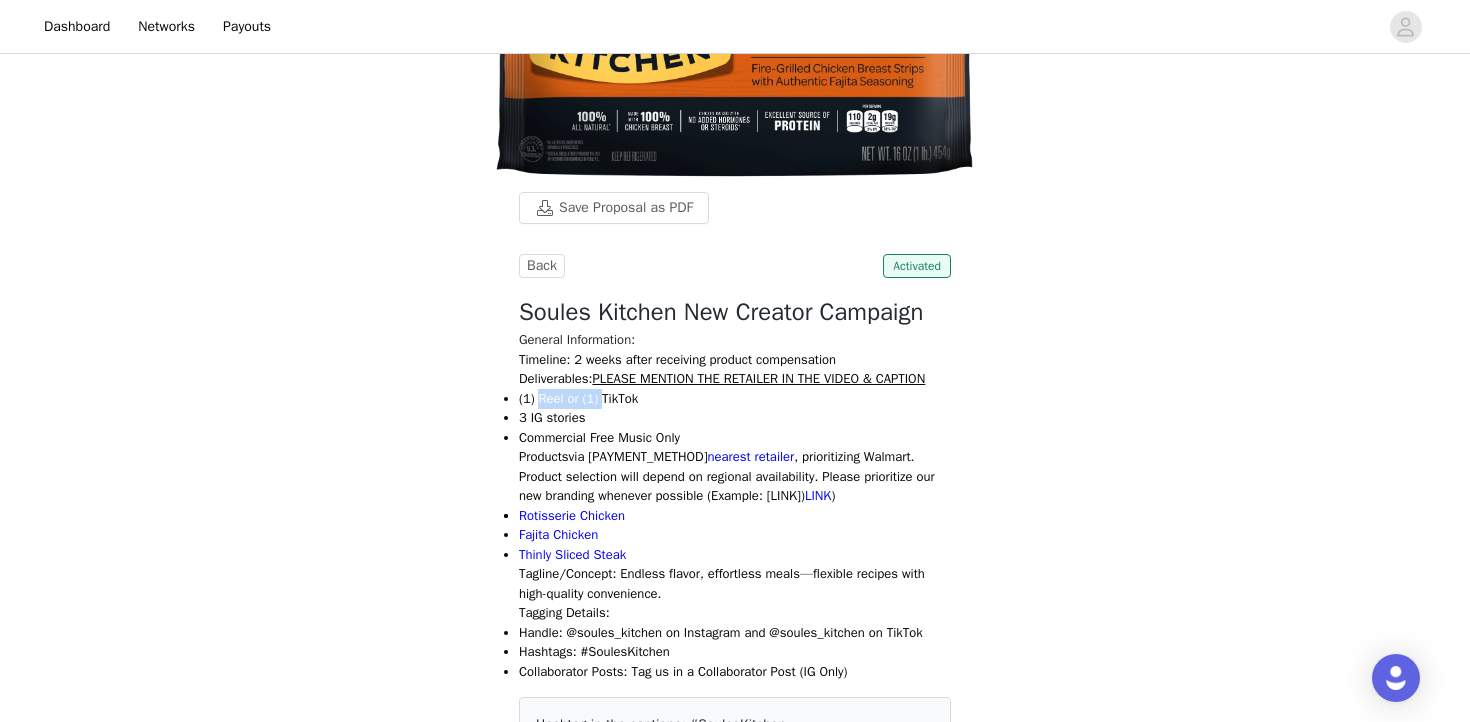 drag, startPoint x: 546, startPoint y: 418, endPoint x: 631, endPoint y: 422, distance: 85.09406 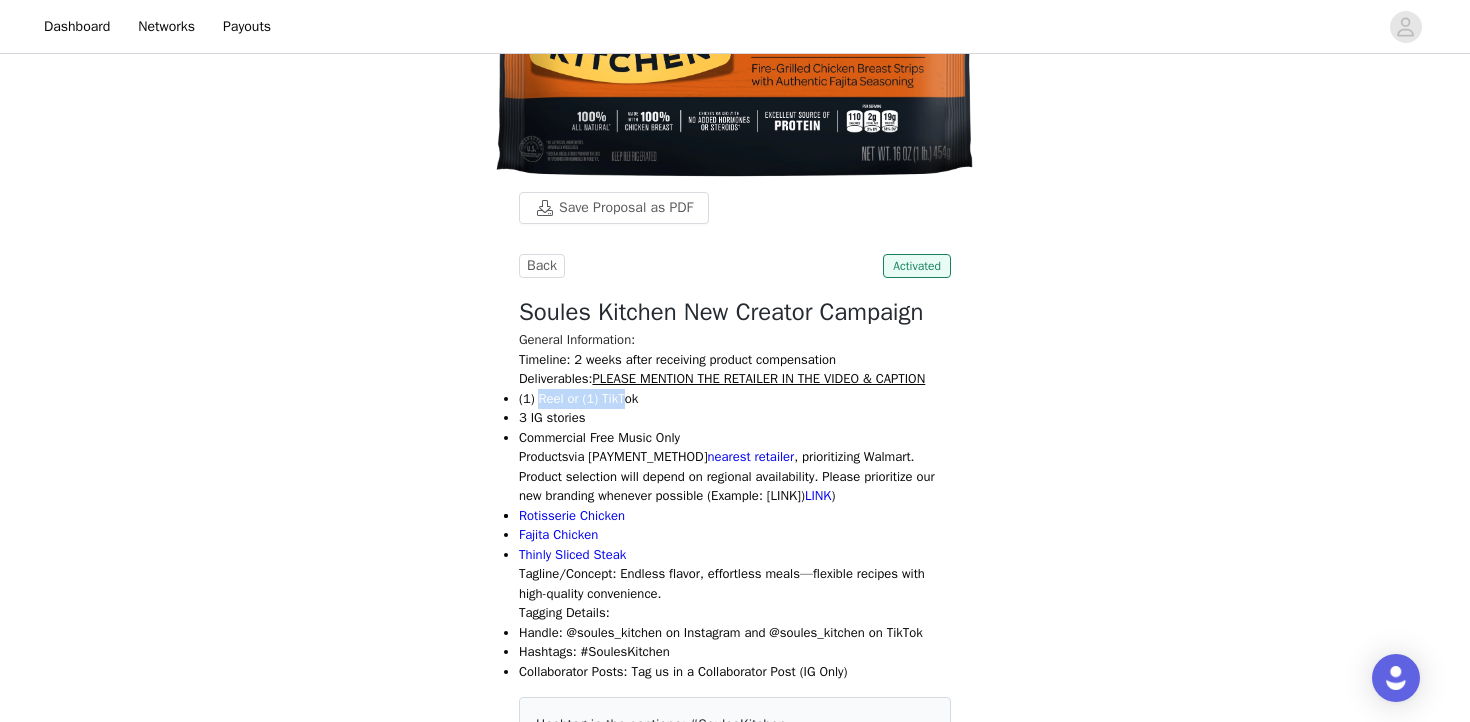 click on "(1) Reel or (1) TikTok" at bounding box center [735, 399] 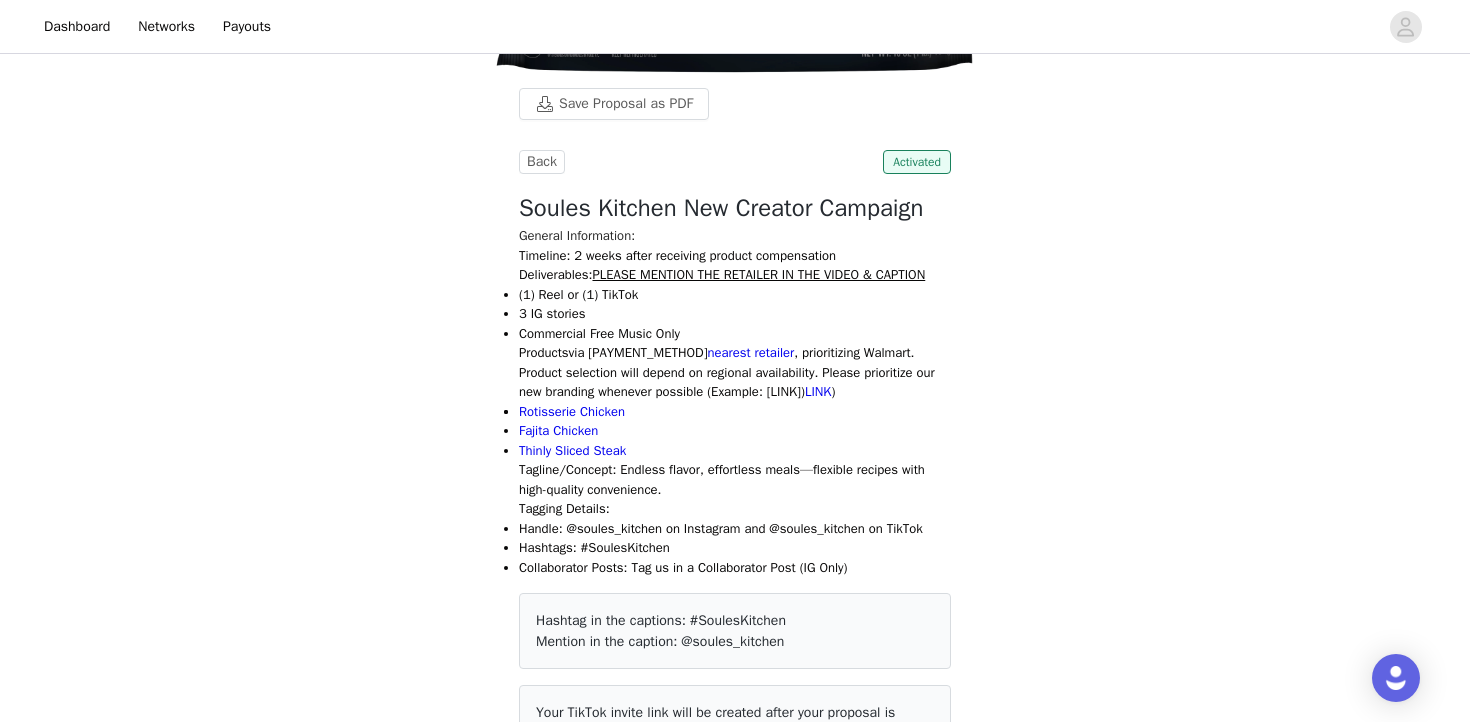 scroll, scrollTop: 483, scrollLeft: 0, axis: vertical 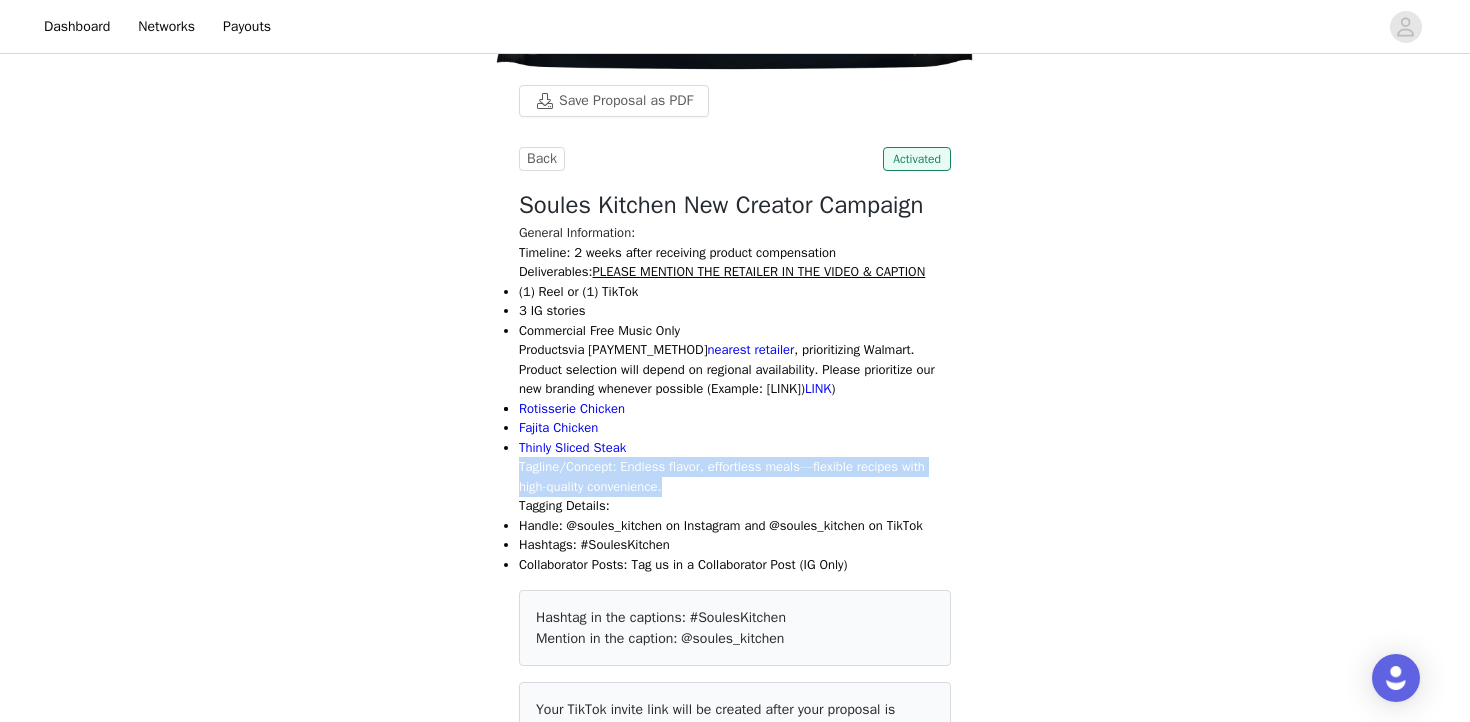 drag, startPoint x: 678, startPoint y: 523, endPoint x: 504, endPoint y: 499, distance: 175.64737 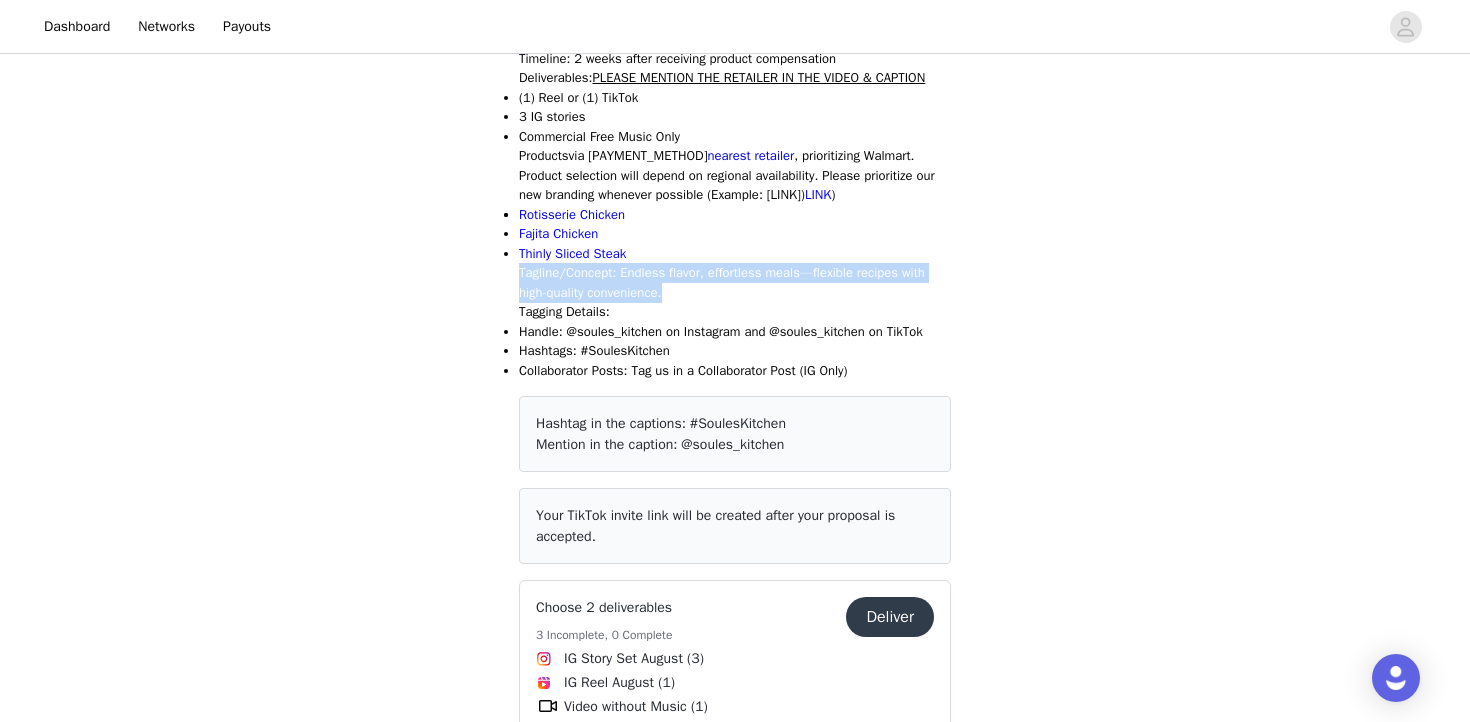 scroll, scrollTop: 679, scrollLeft: 0, axis: vertical 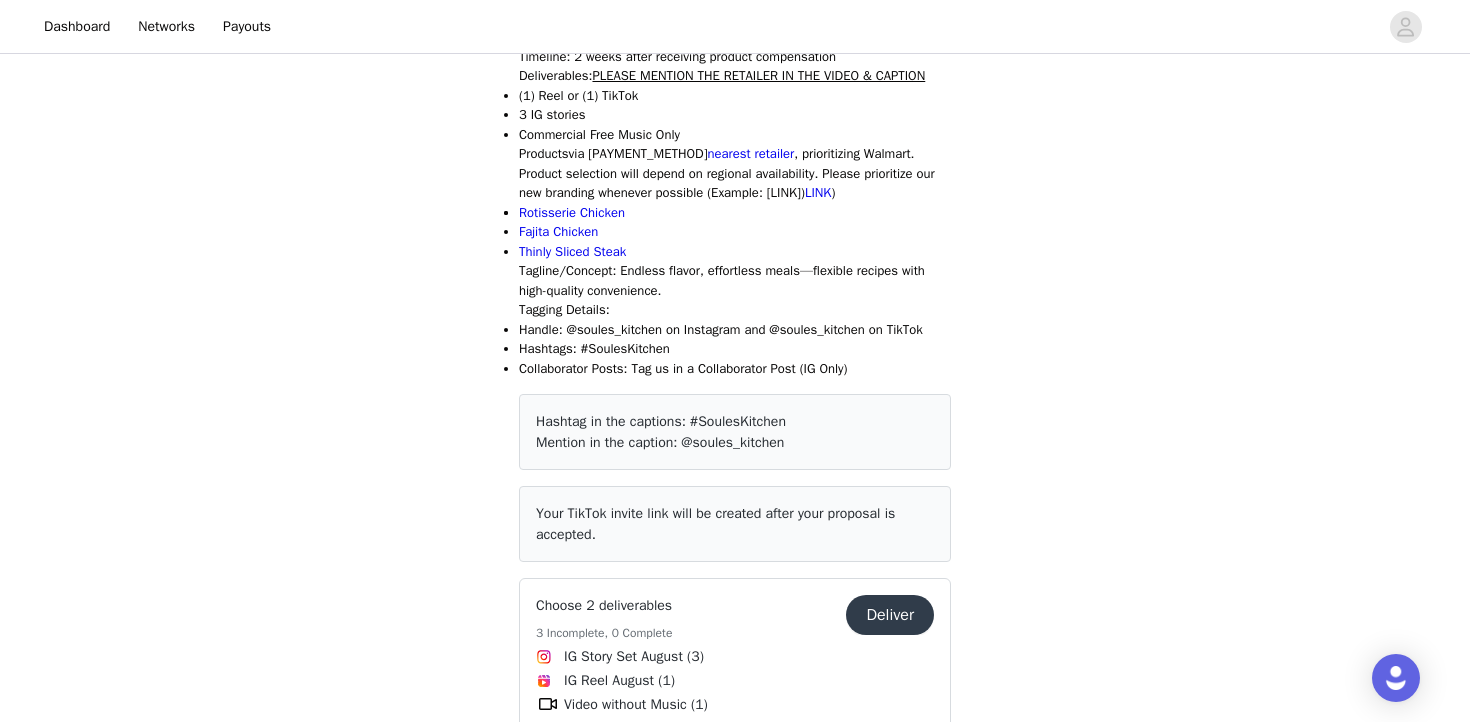 click on "Handle: @soules_kitchen on Instagram and @soules_kitchen on TikTok" at bounding box center [735, 330] 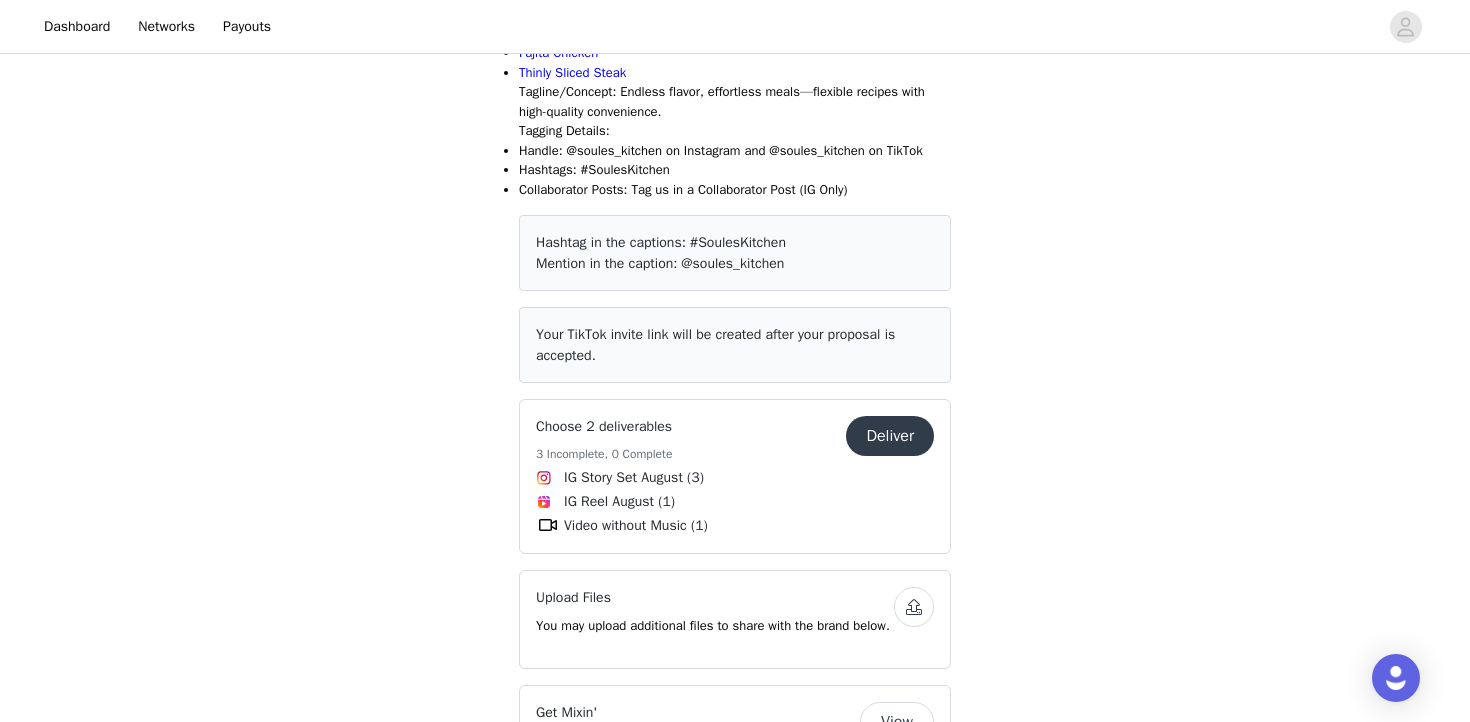 scroll, scrollTop: 848, scrollLeft: 0, axis: vertical 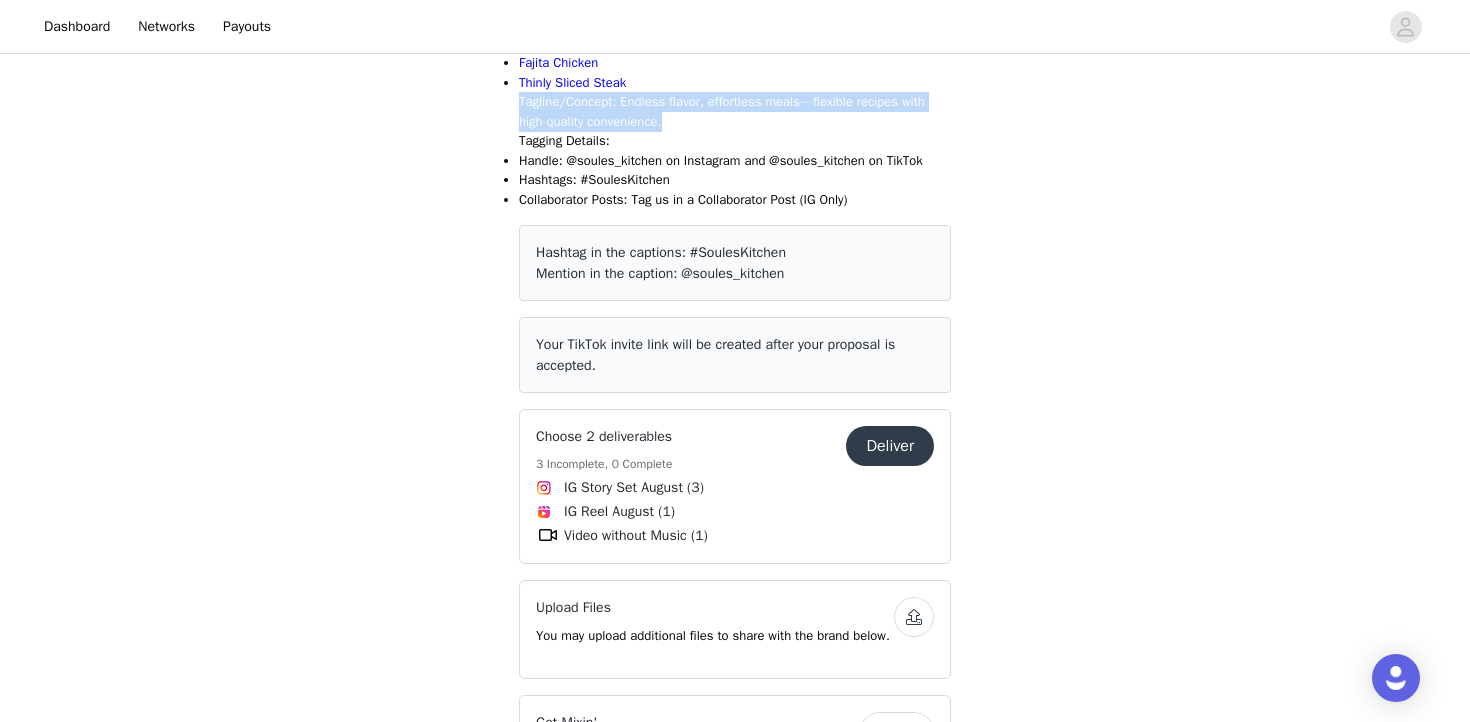 drag, startPoint x: 517, startPoint y: 141, endPoint x: 701, endPoint y: 167, distance: 185.82788 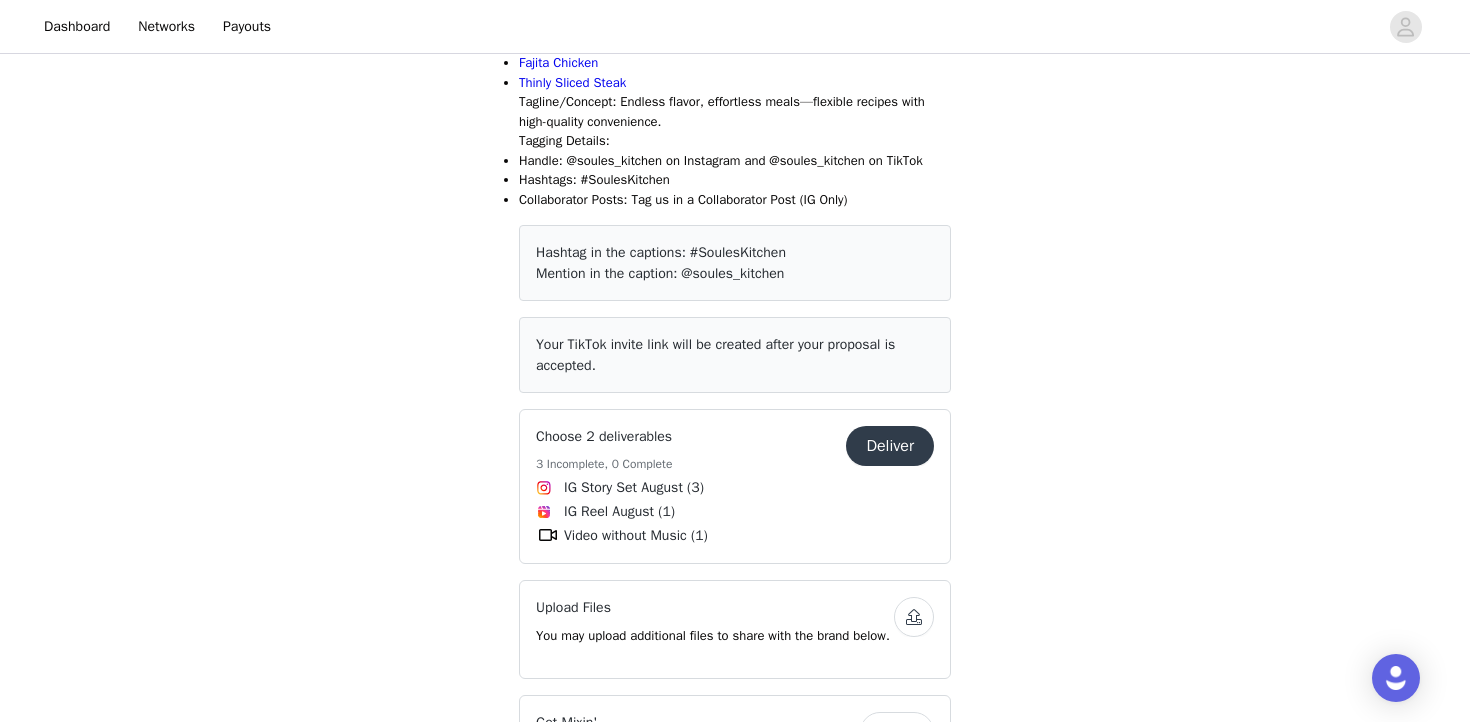 click on "Save Proposal as PDF   Back        Activated
Soules Kitchen New Creator Campaign
General Information:
Timeline : 2 weeks after receiving product compensation
Deliverables :  PLEASE MENTION THE RETAILER IN THE VIDEO & CAPTION
(1) Reel or (1) TikTok
3 IG stories
Commercial Free Music Only
Products : You will receive a $20 payment via [PAYMENT_METHOD] to purchase 2 products in-store at your  nearest retailer , prioritizing Walmart. Product selection will depend on regional availability. Please prioritize our new branding whenever possible (Example: [LINK] )
Rotisserie Chicken
Fajita Chicken
Thinly Sliced Steak
Tagline/Concept : Endless flavor, effortless meals—flexible recipes with high-quality convenience.
Tagging Details:
Handle: @soules_kitchen on Instagram and @soules_kitchen on TikTok
Hashtags: #SoulesKitchen
Collaborator Posts: Tag us in a Collaborator Post (IG Only)
#SoulesKitchen" at bounding box center (735, 434) 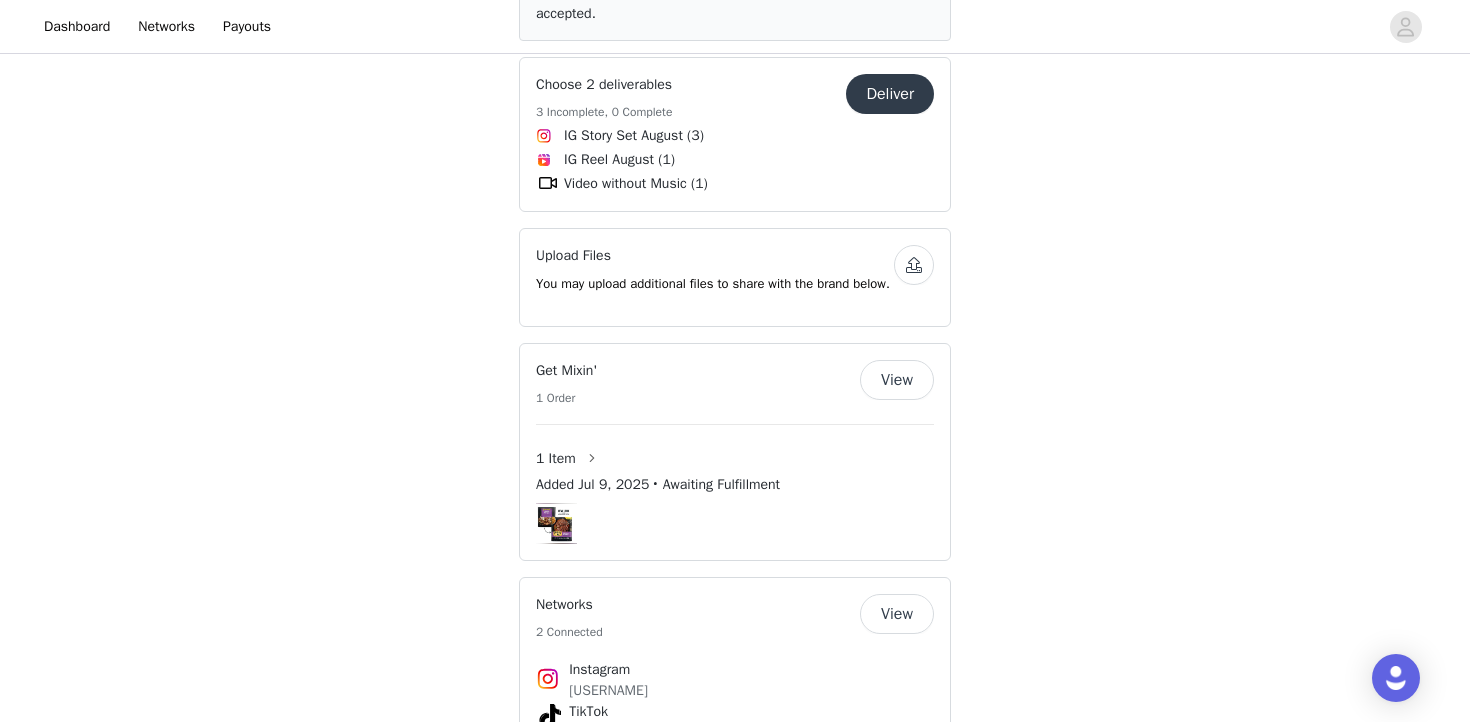 scroll, scrollTop: 1223, scrollLeft: 0, axis: vertical 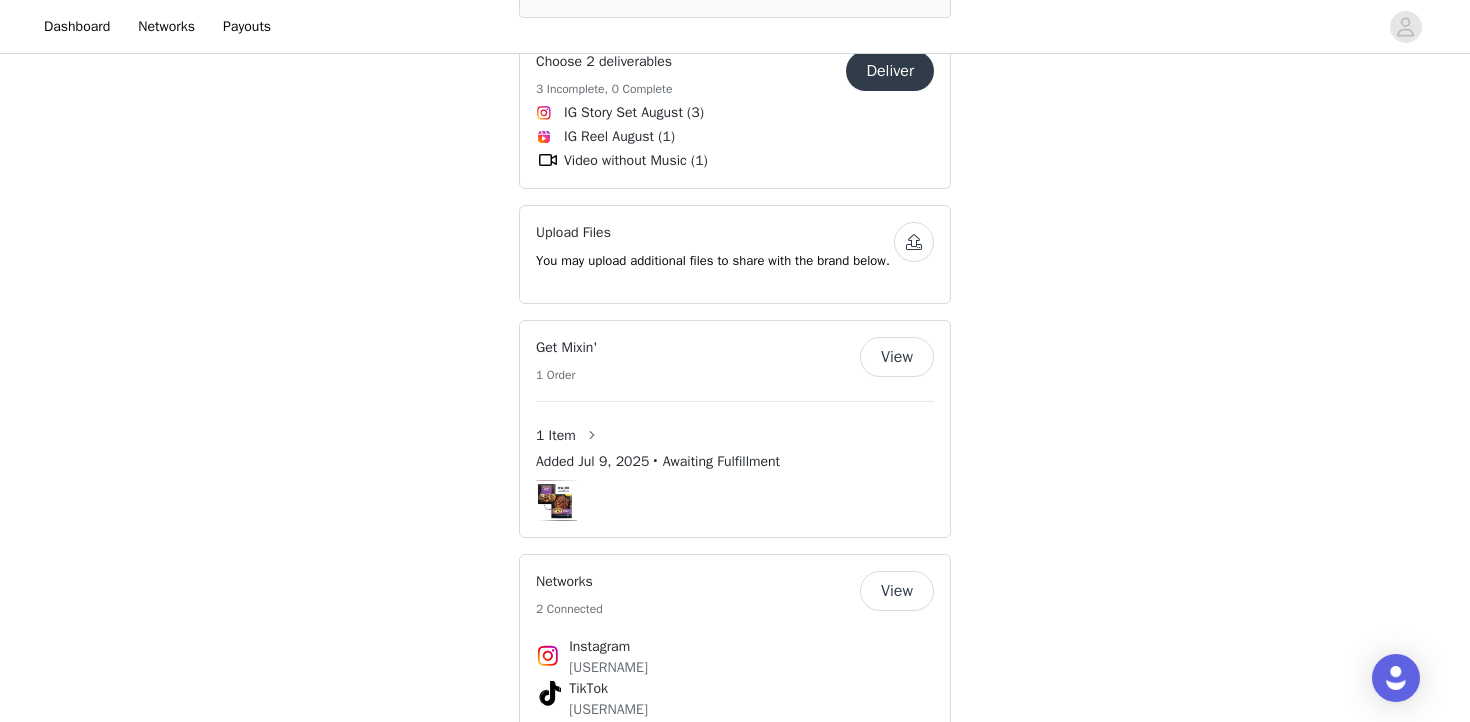 click at bounding box center (914, 242) 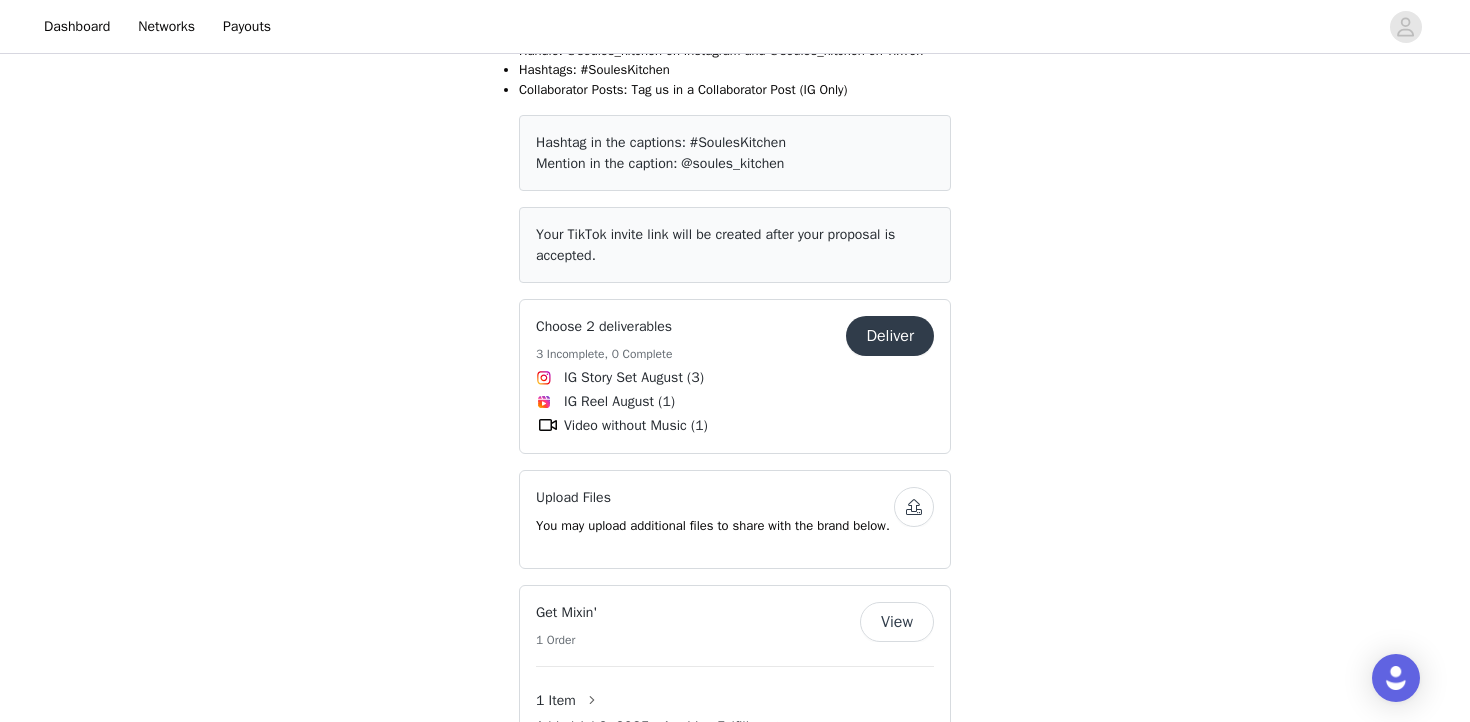 scroll, scrollTop: 959, scrollLeft: 0, axis: vertical 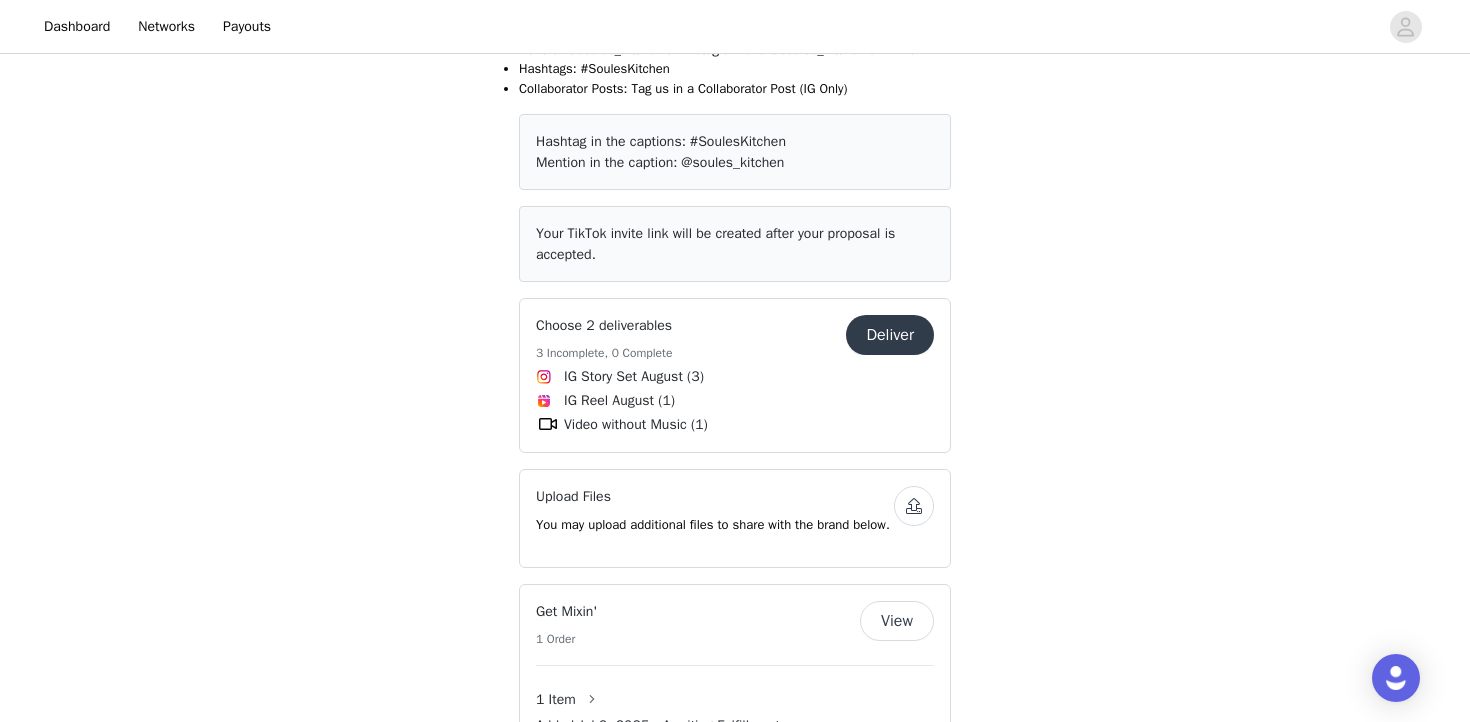 click on "Deliver" at bounding box center (890, 335) 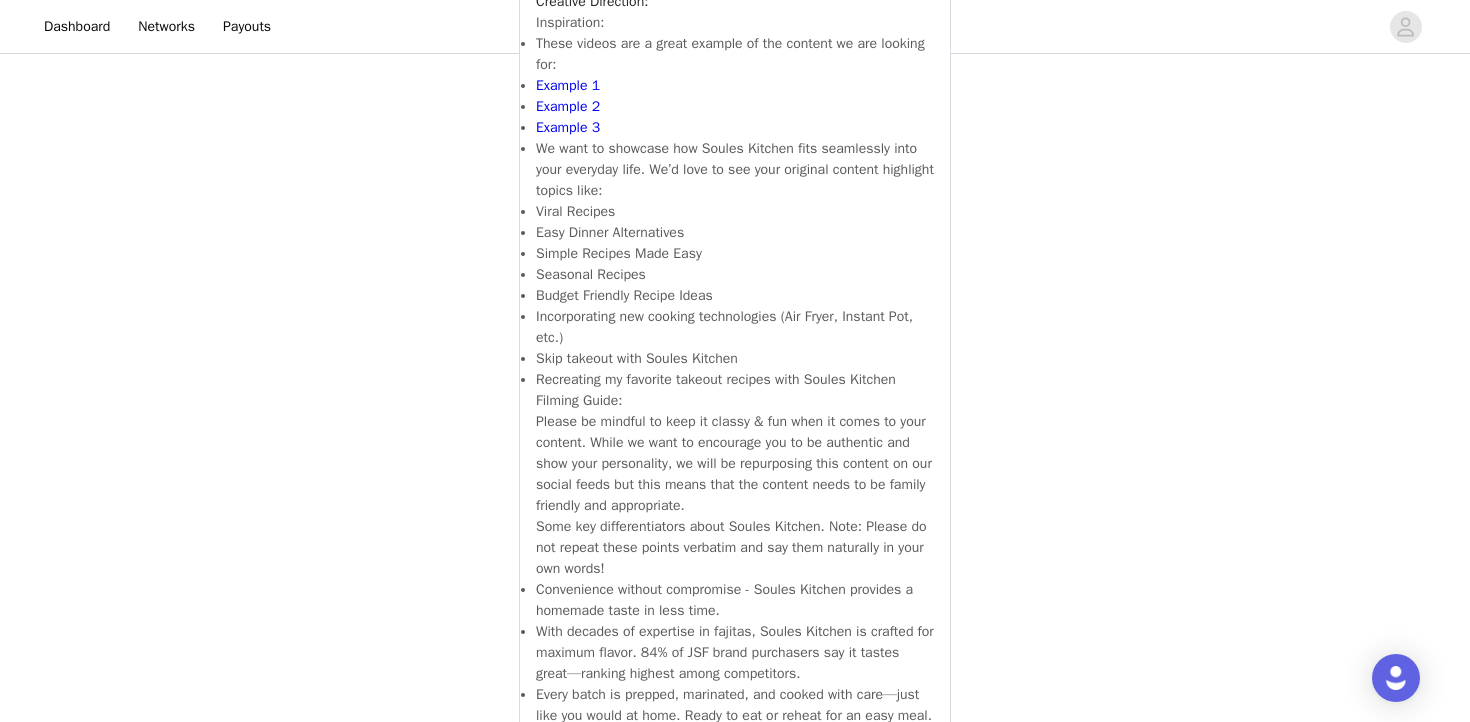 scroll, scrollTop: 1045, scrollLeft: 0, axis: vertical 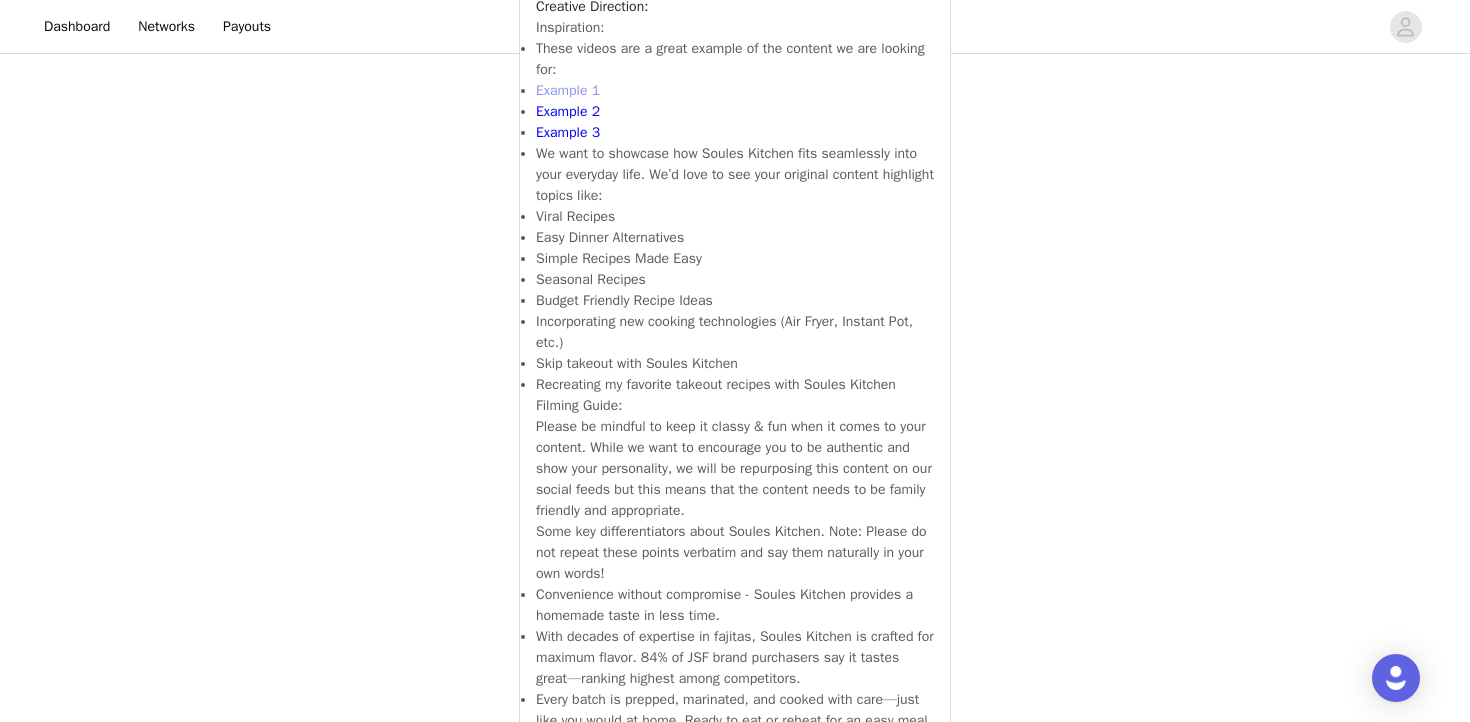 click on "Example 1" at bounding box center [568, 90] 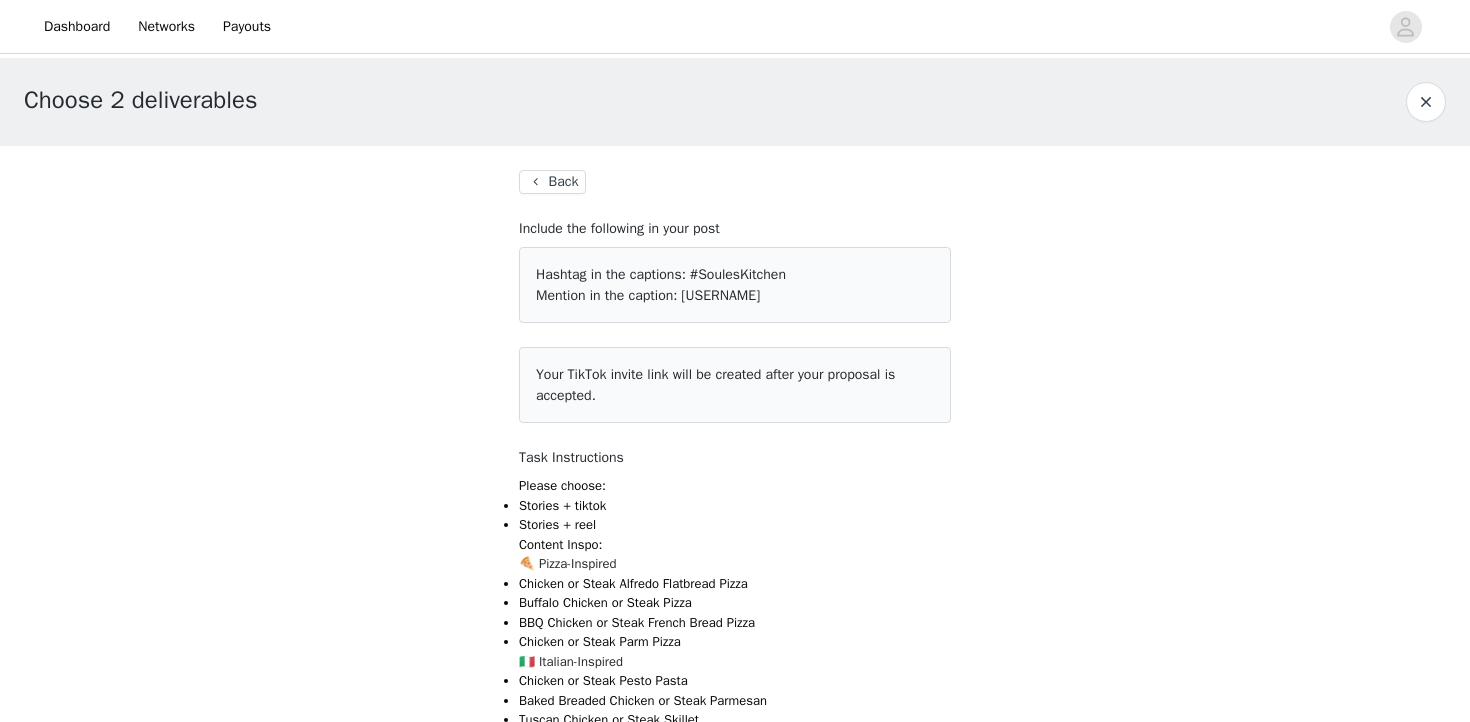 scroll, scrollTop: 825, scrollLeft: 0, axis: vertical 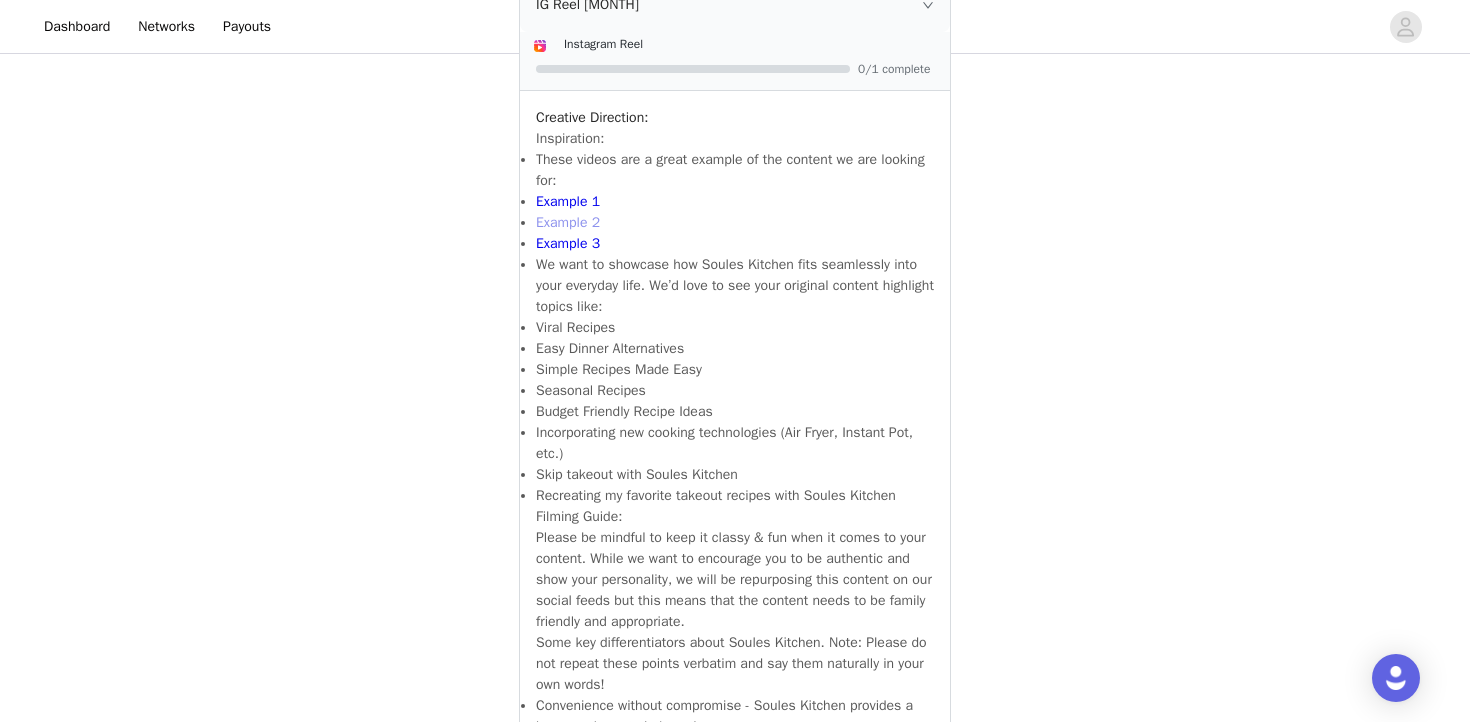 click on "Example 2" at bounding box center [568, 222] 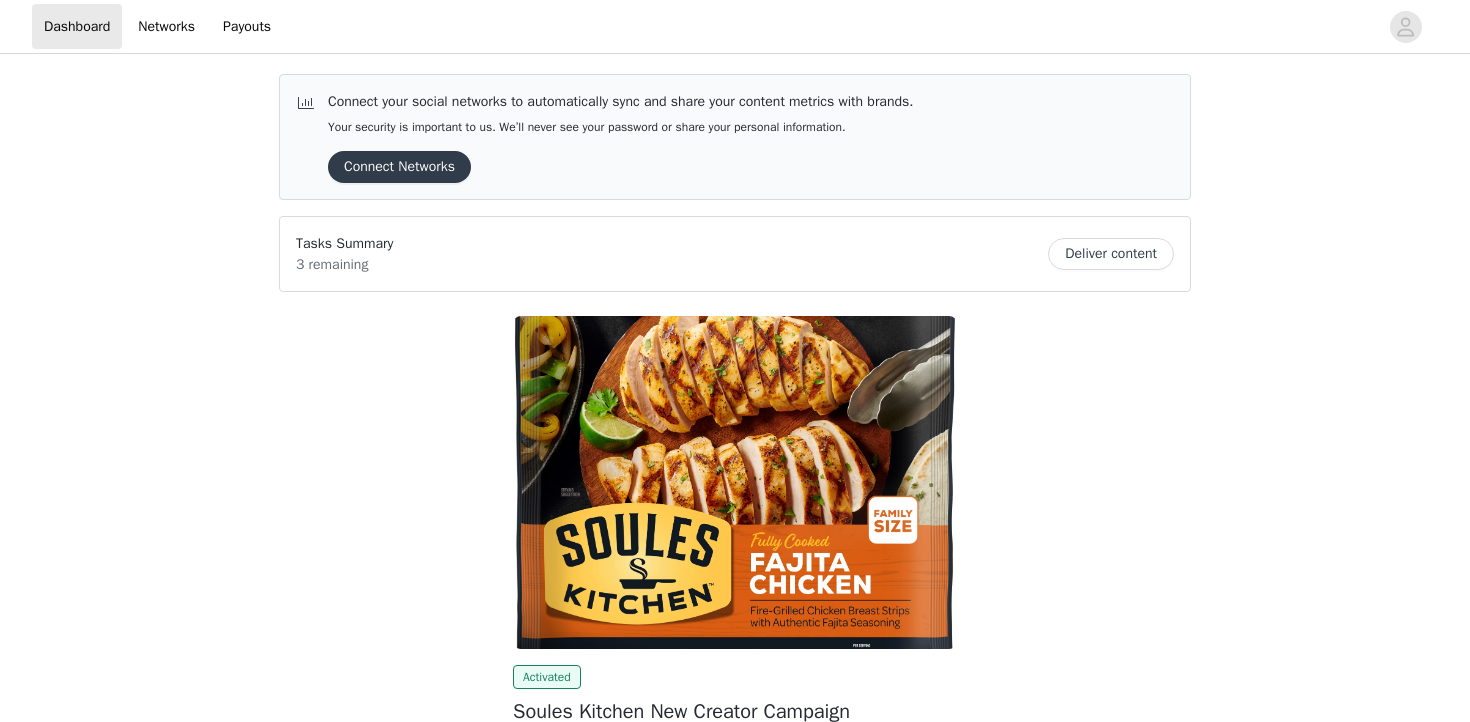 scroll, scrollTop: 0, scrollLeft: 0, axis: both 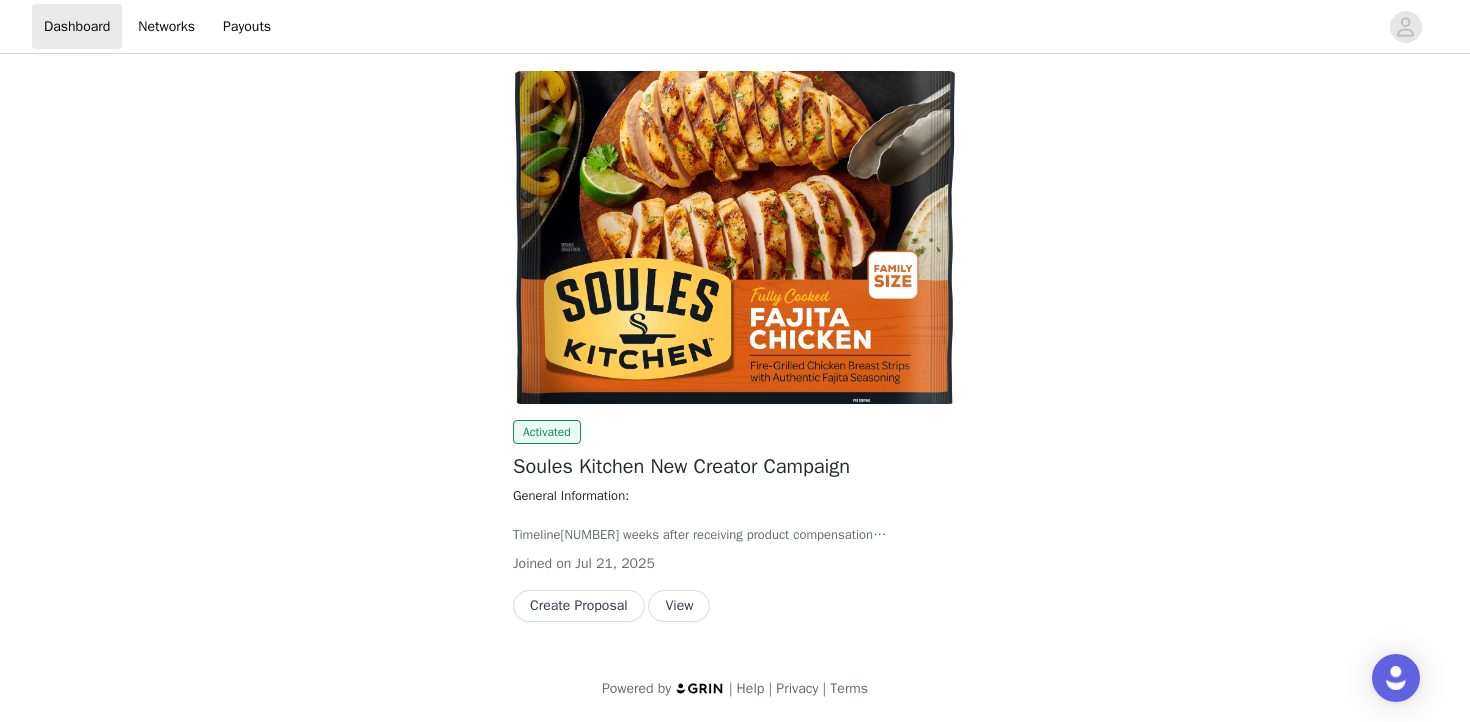 click on "View" at bounding box center [679, 606] 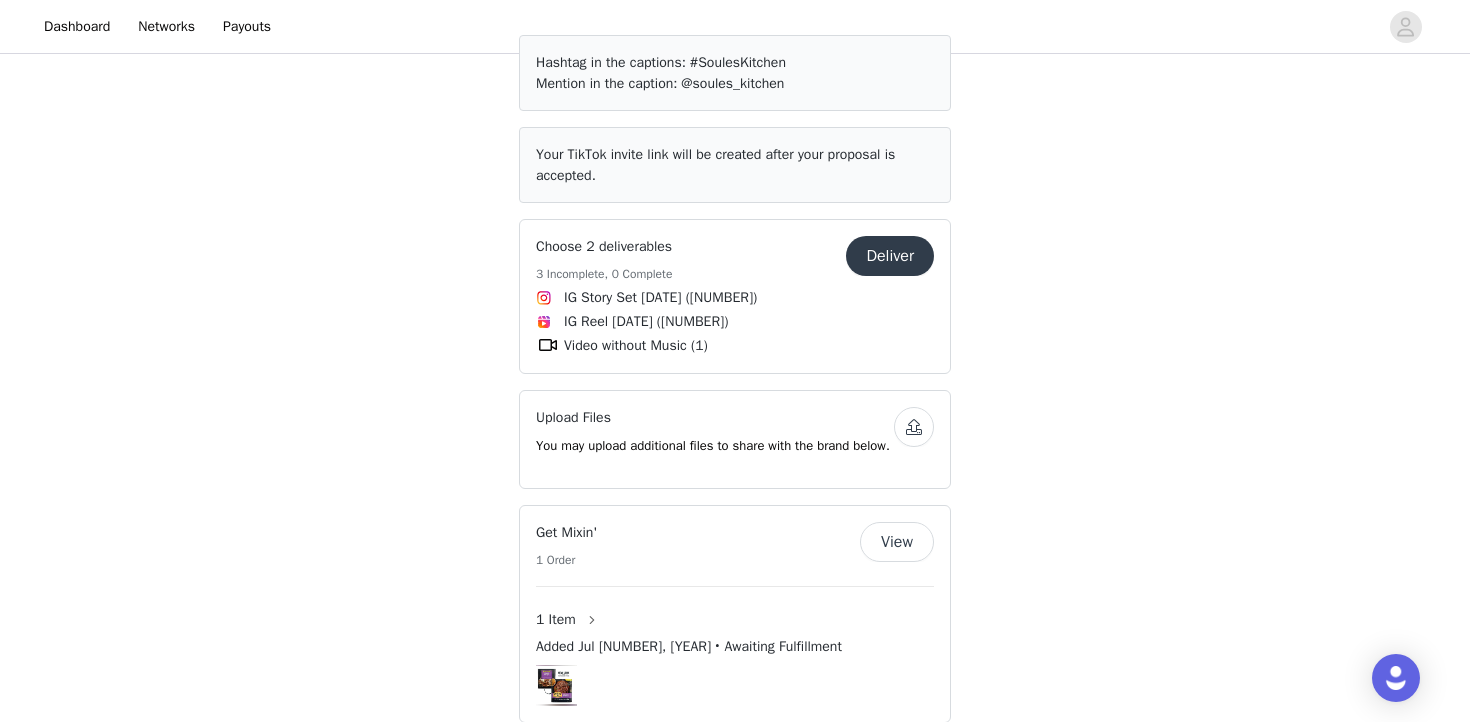 scroll, scrollTop: 1062, scrollLeft: 0, axis: vertical 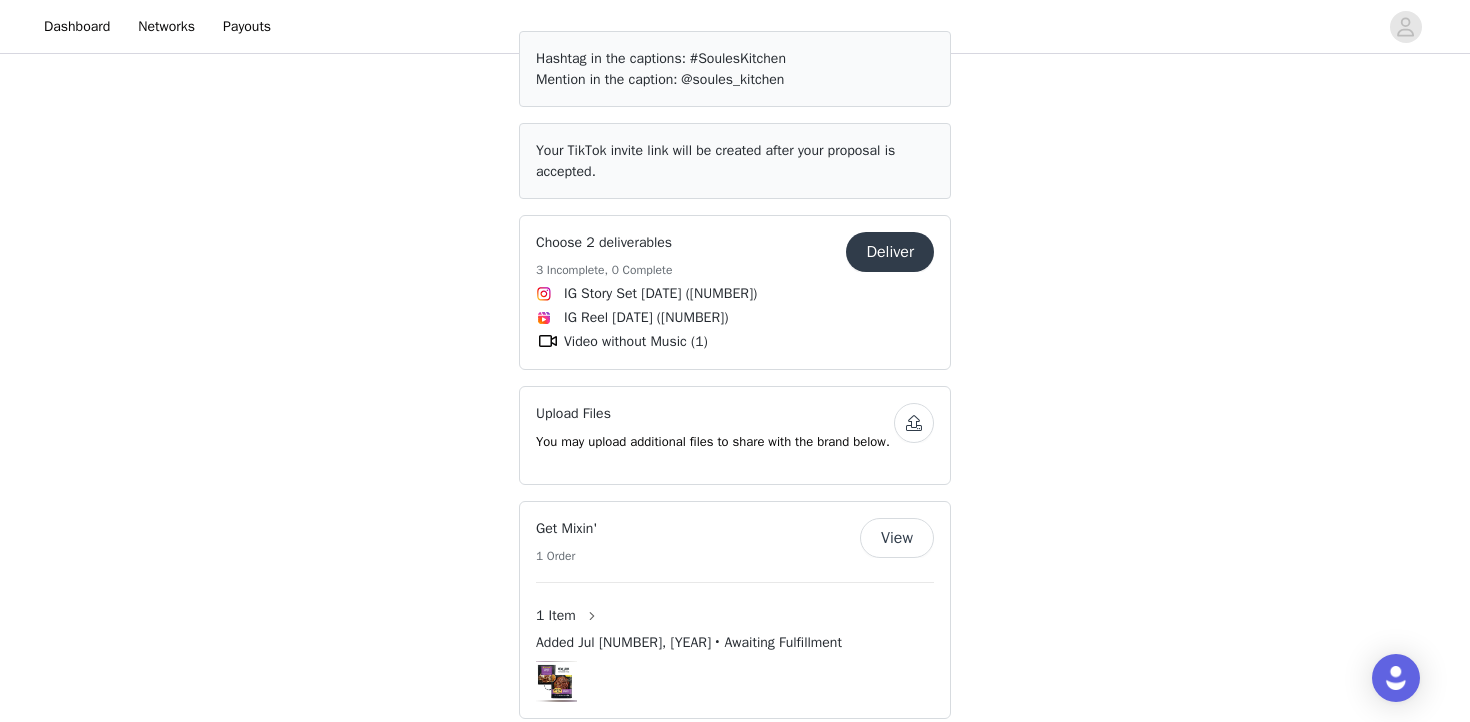 click on "Deliver" at bounding box center [890, 252] 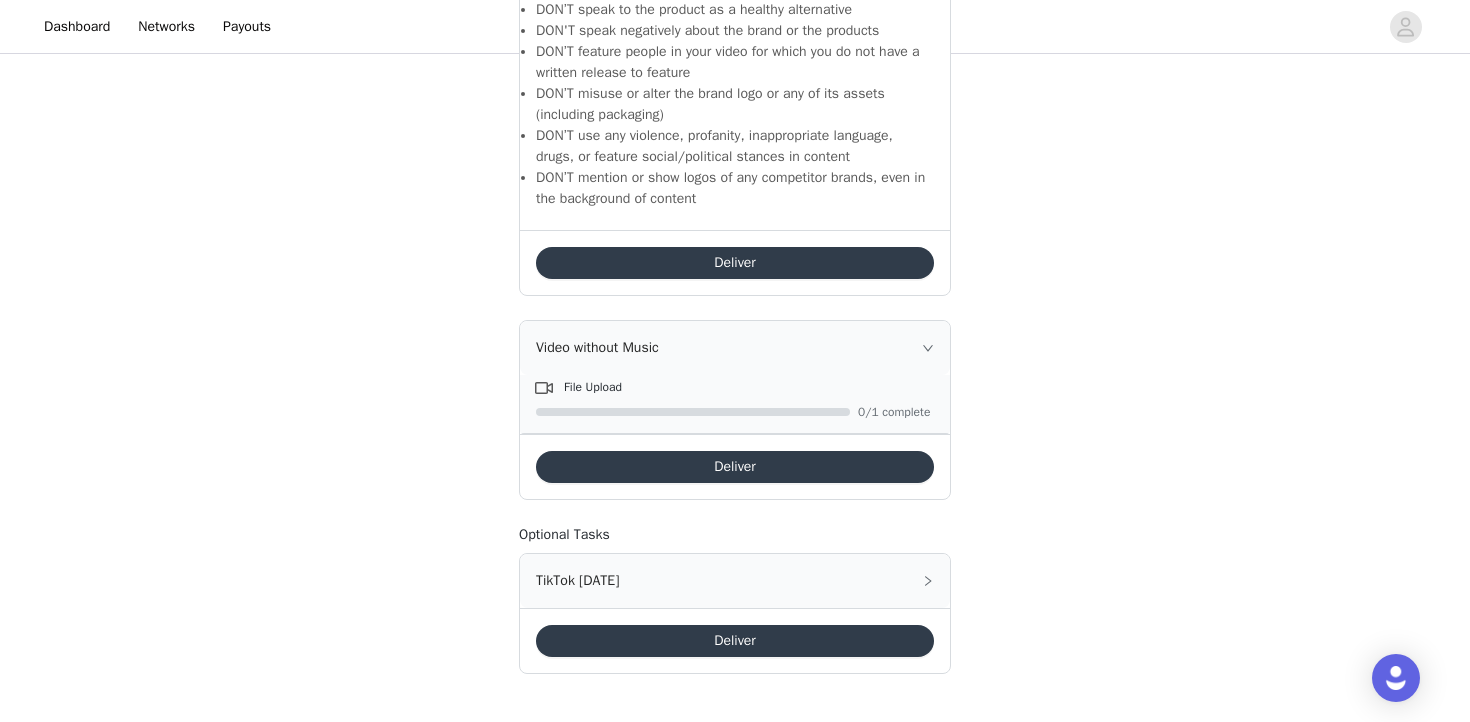 scroll, scrollTop: 5063, scrollLeft: 0, axis: vertical 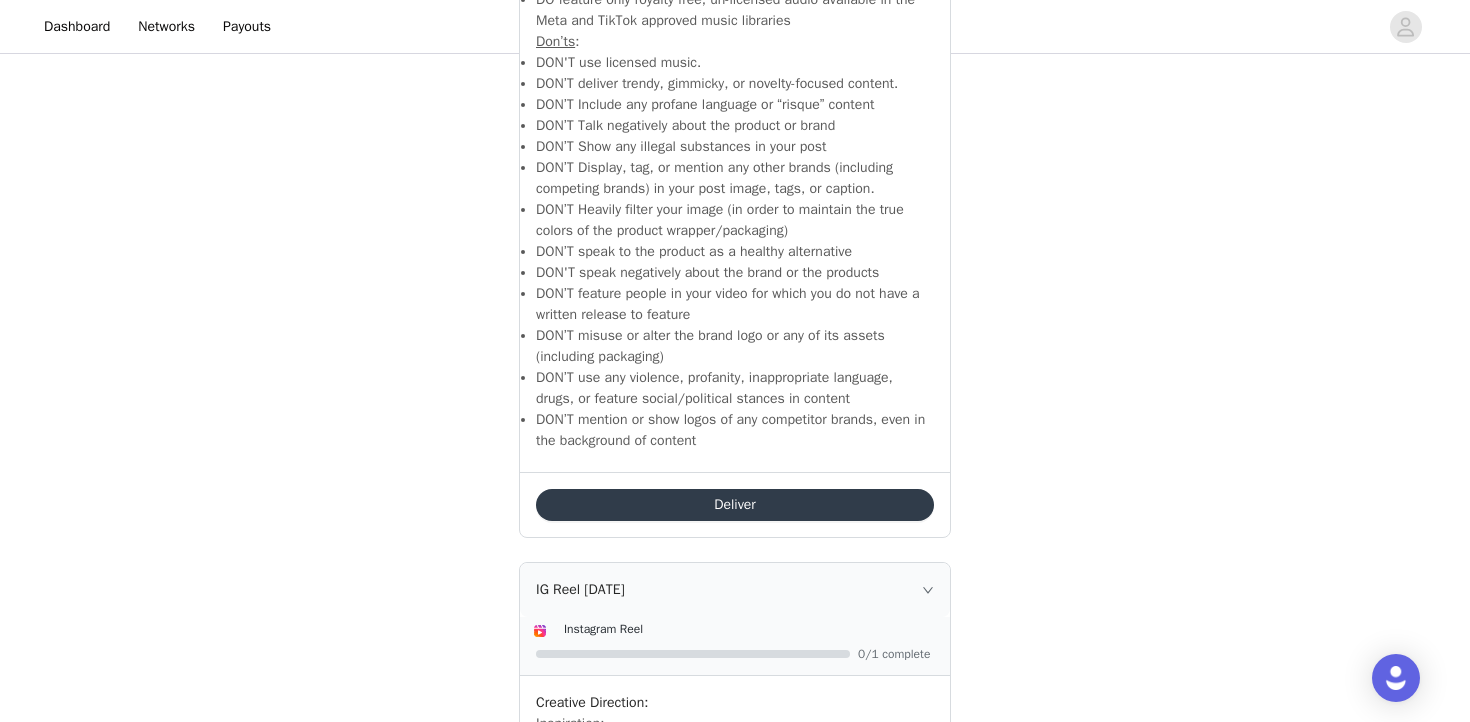 click on "Deliver" at bounding box center [735, 505] 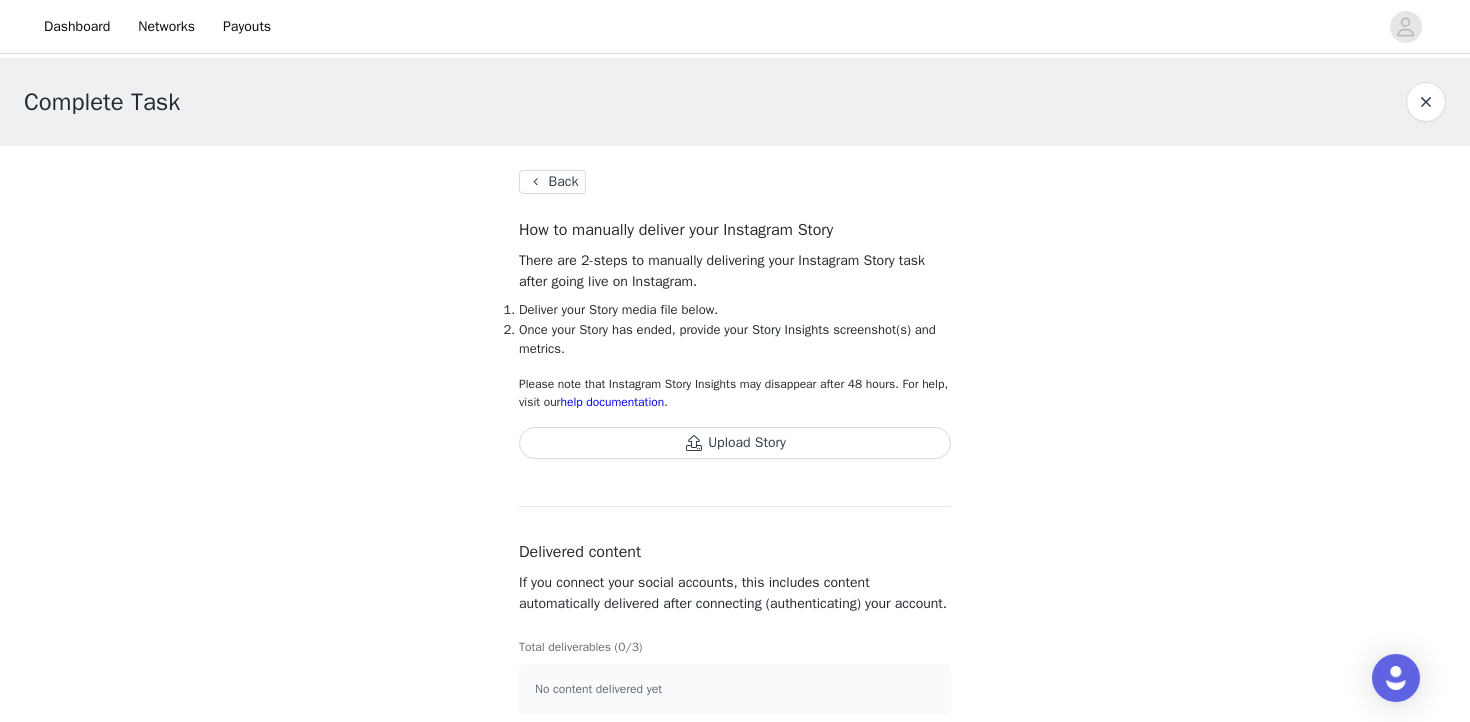 scroll, scrollTop: 36, scrollLeft: 0, axis: vertical 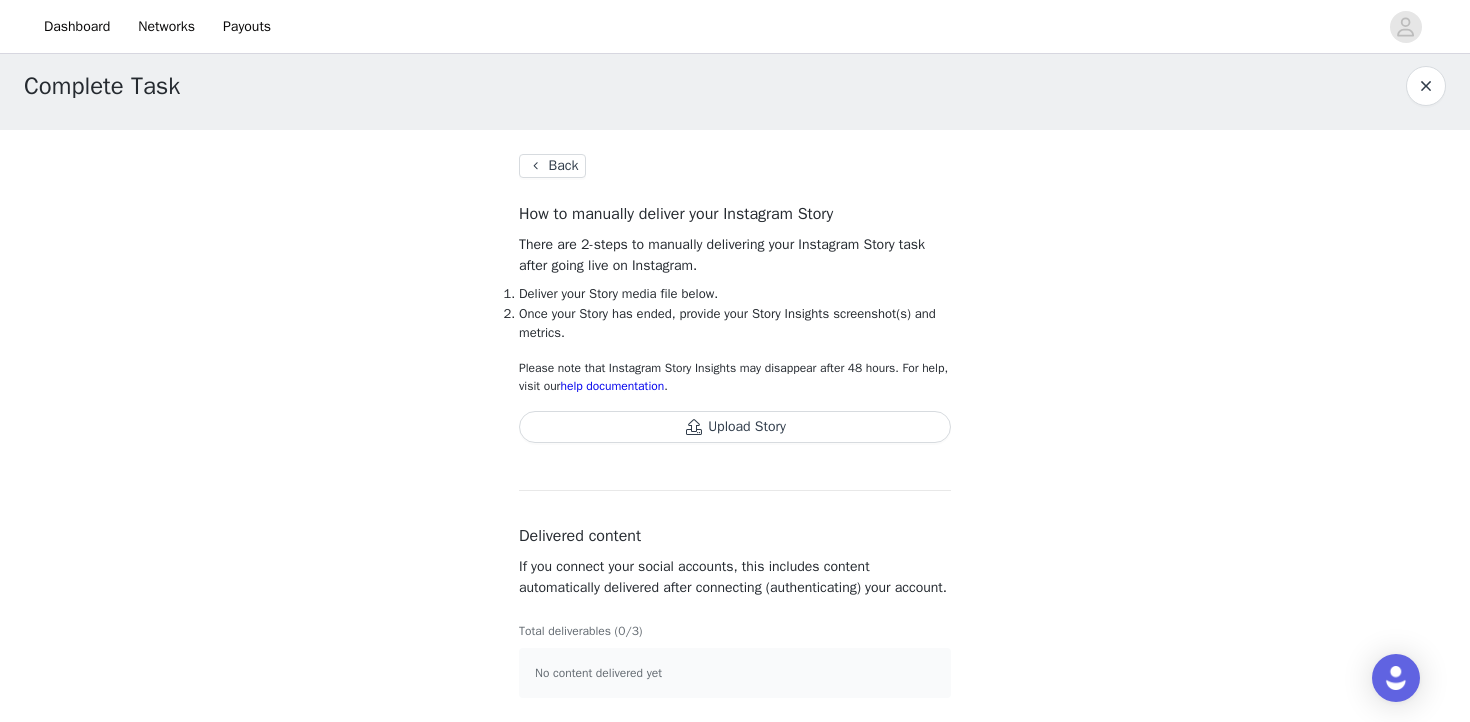 click on "Back" at bounding box center [552, 166] 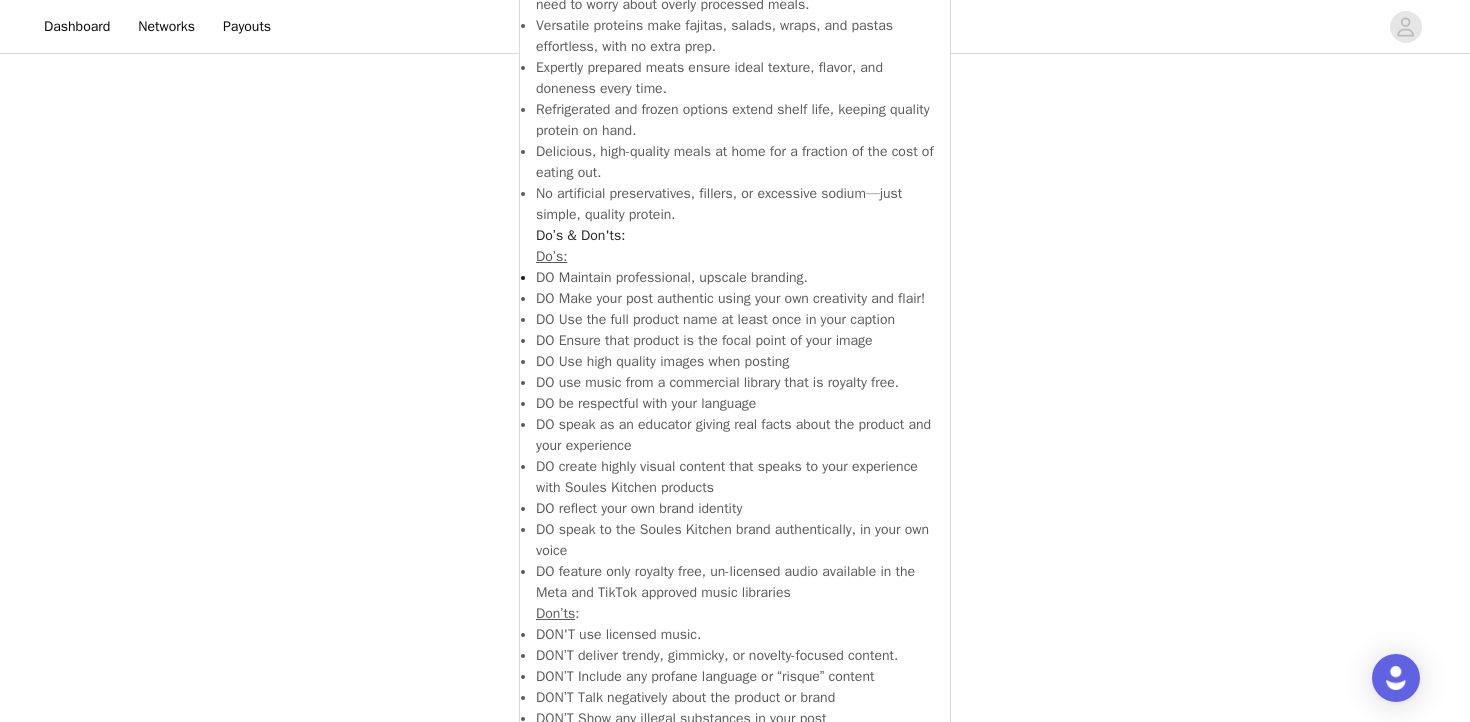 scroll, scrollTop: 4101, scrollLeft: 0, axis: vertical 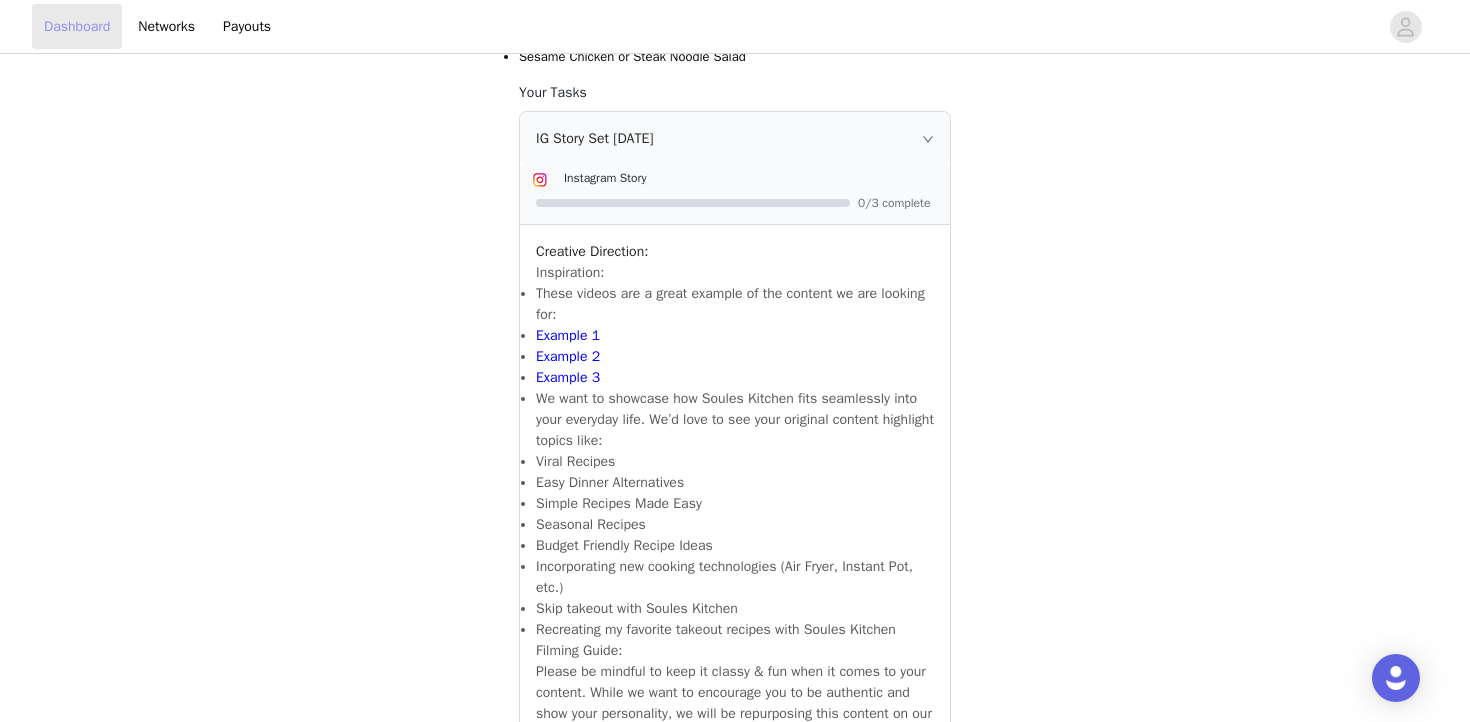 click on "Dashboard" at bounding box center [77, 26] 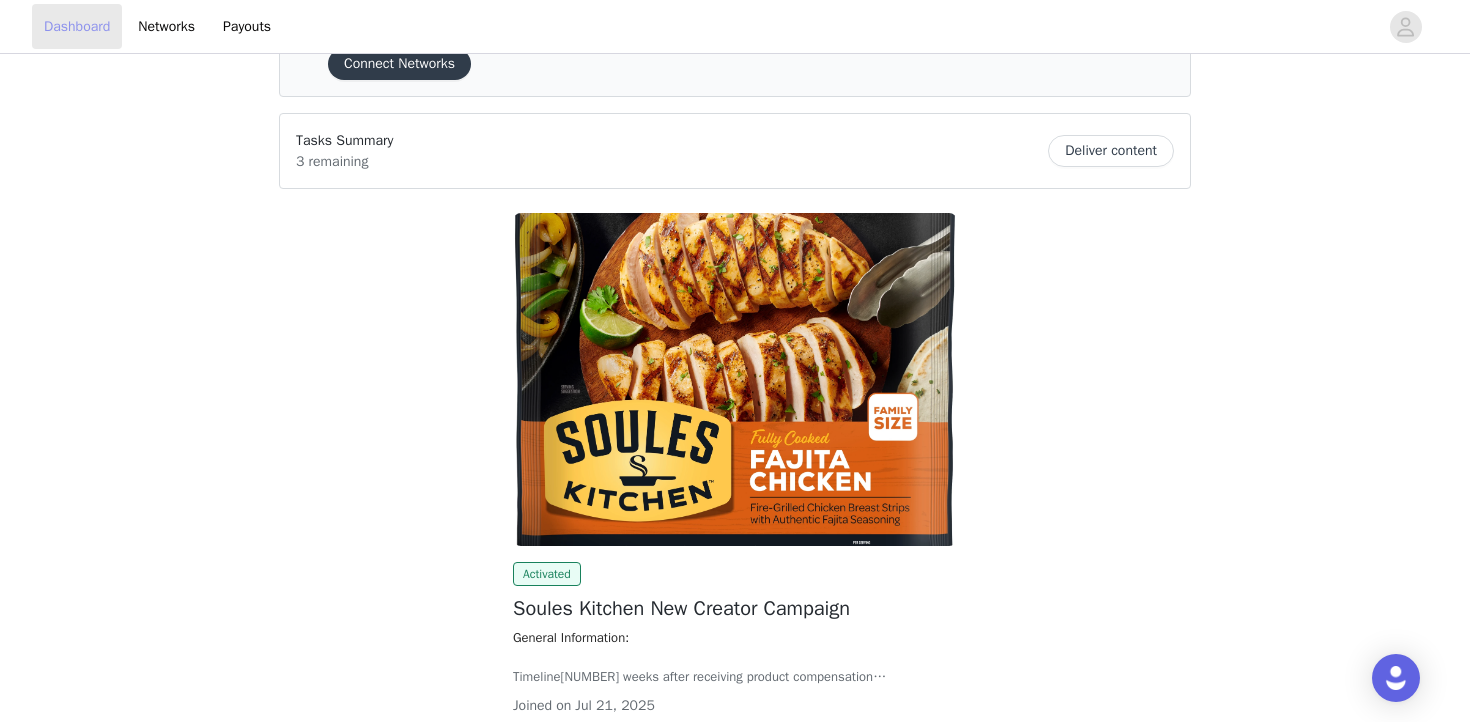 scroll, scrollTop: 245, scrollLeft: 0, axis: vertical 